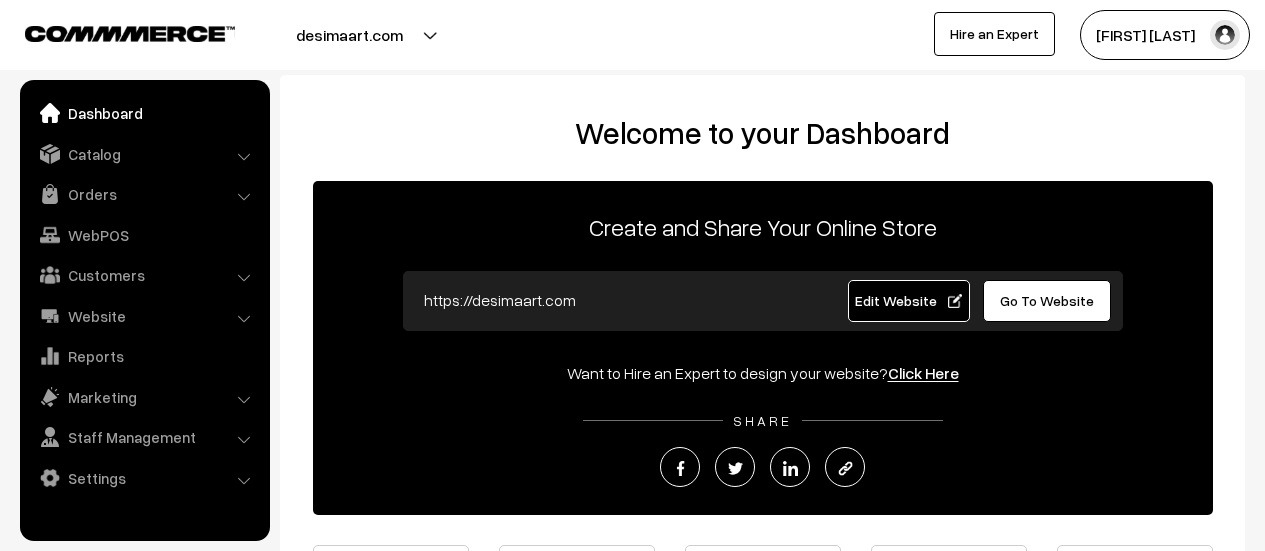 scroll, scrollTop: 0, scrollLeft: 0, axis: both 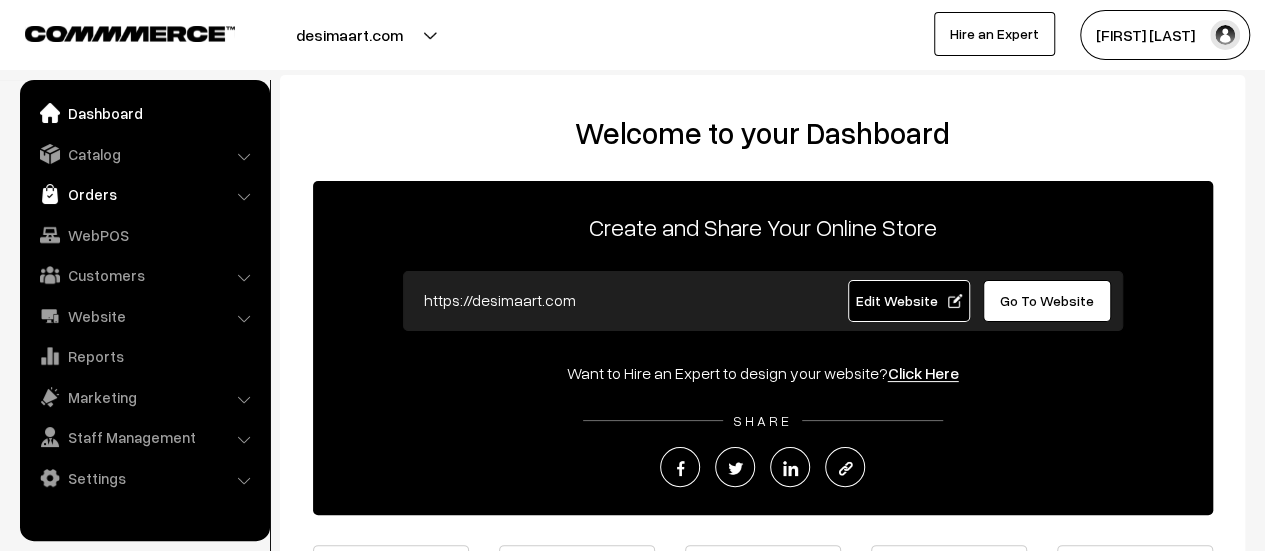 click on "Orders" at bounding box center (144, 194) 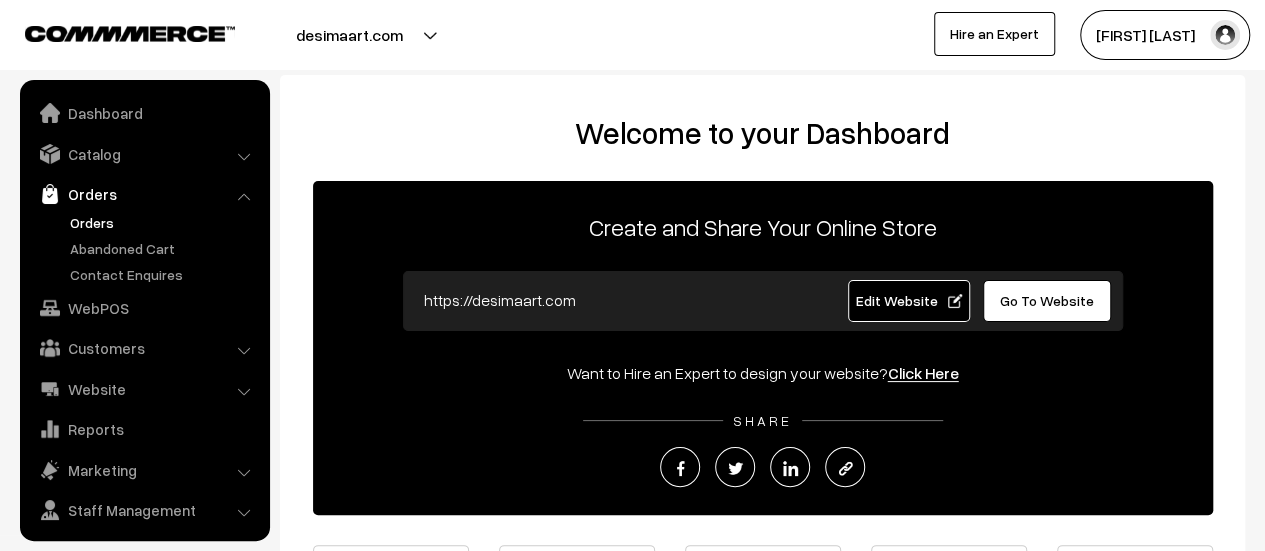 click on "Orders" at bounding box center [164, 222] 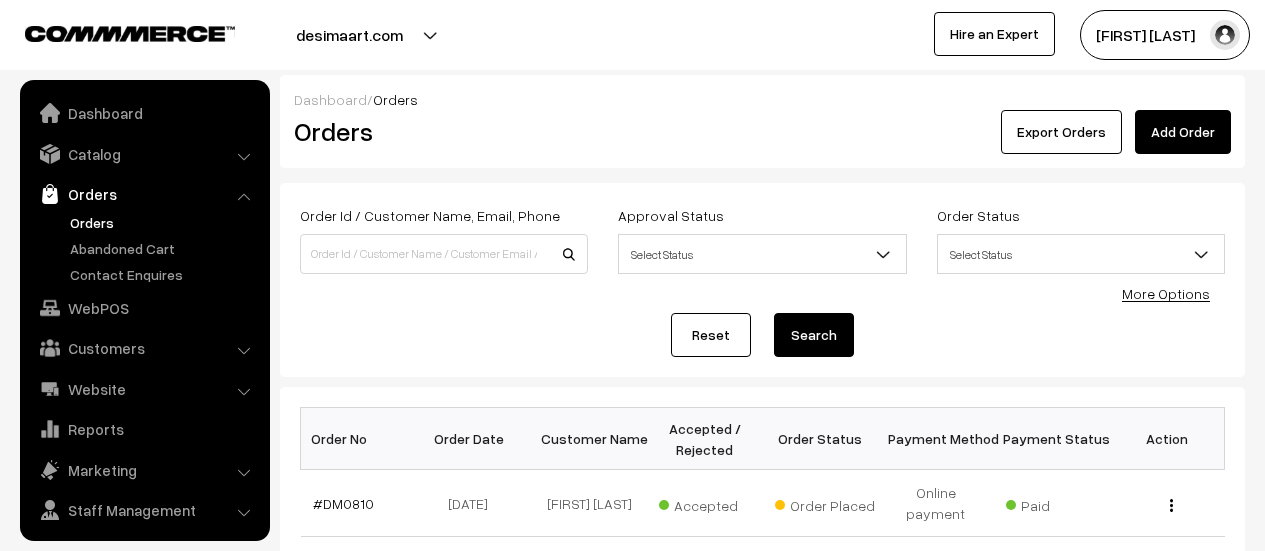 scroll, scrollTop: 0, scrollLeft: 0, axis: both 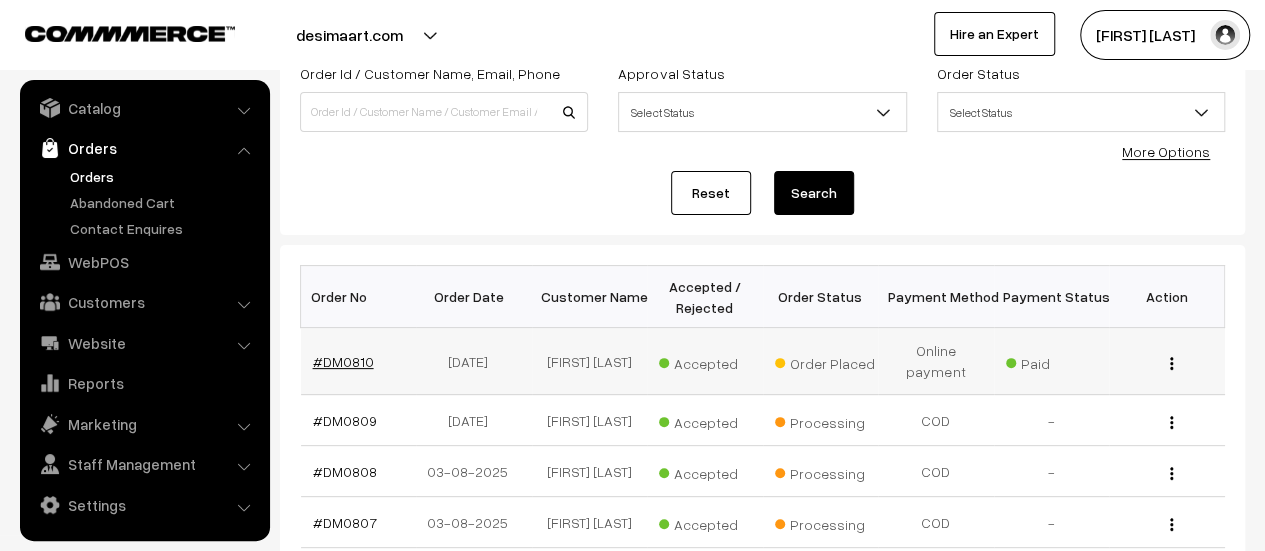 click on "#DM0810" at bounding box center (343, 361) 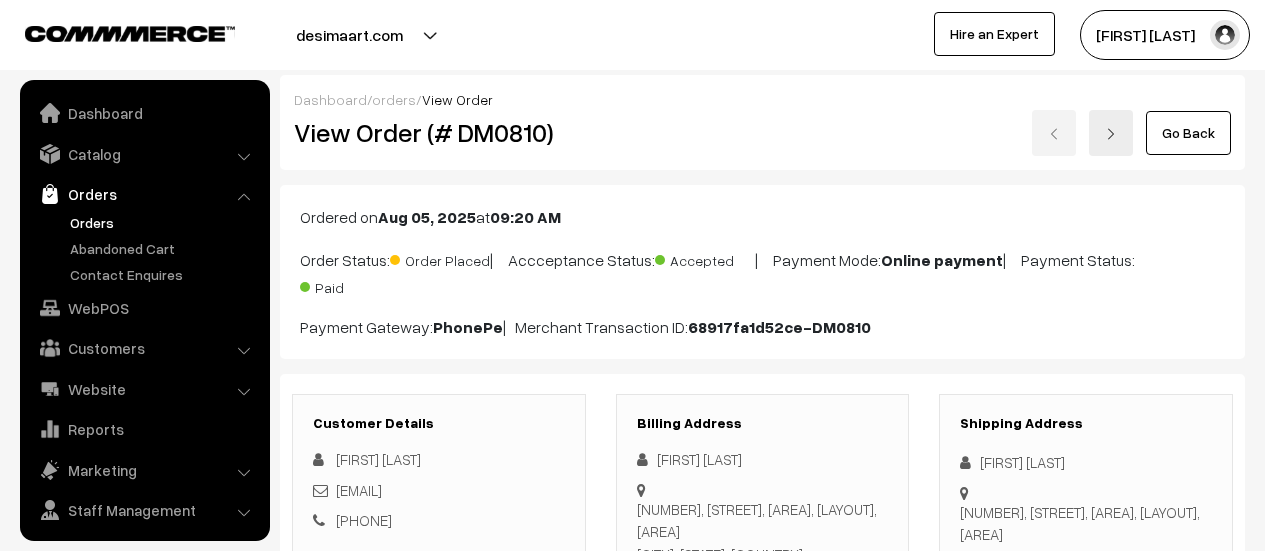 scroll, scrollTop: 2714, scrollLeft: 0, axis: vertical 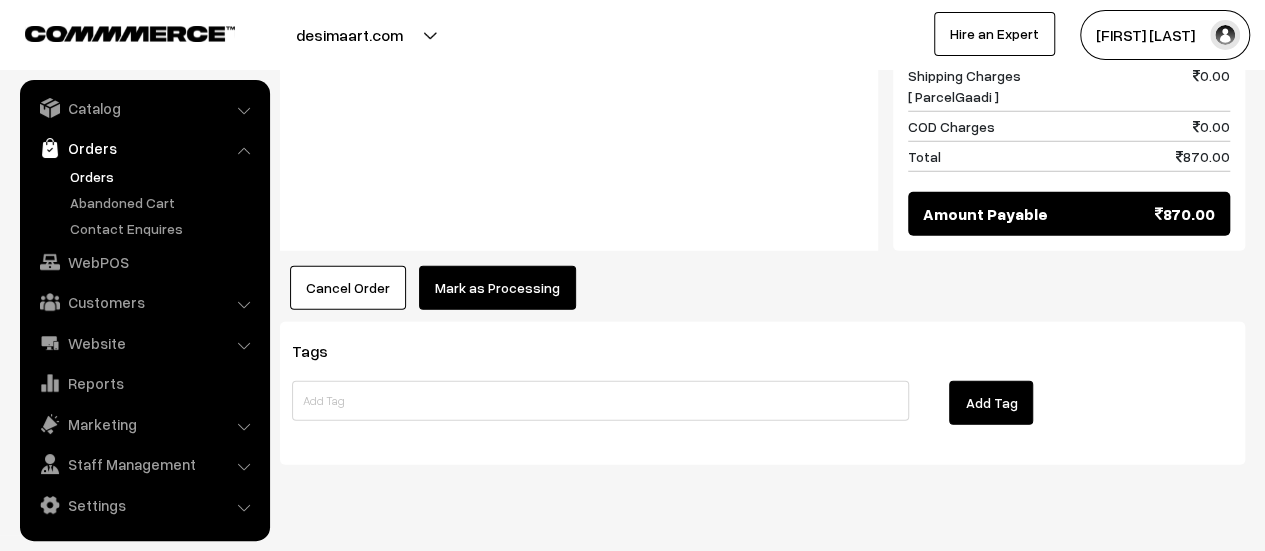 click on "Mark as Processing" at bounding box center (497, 288) 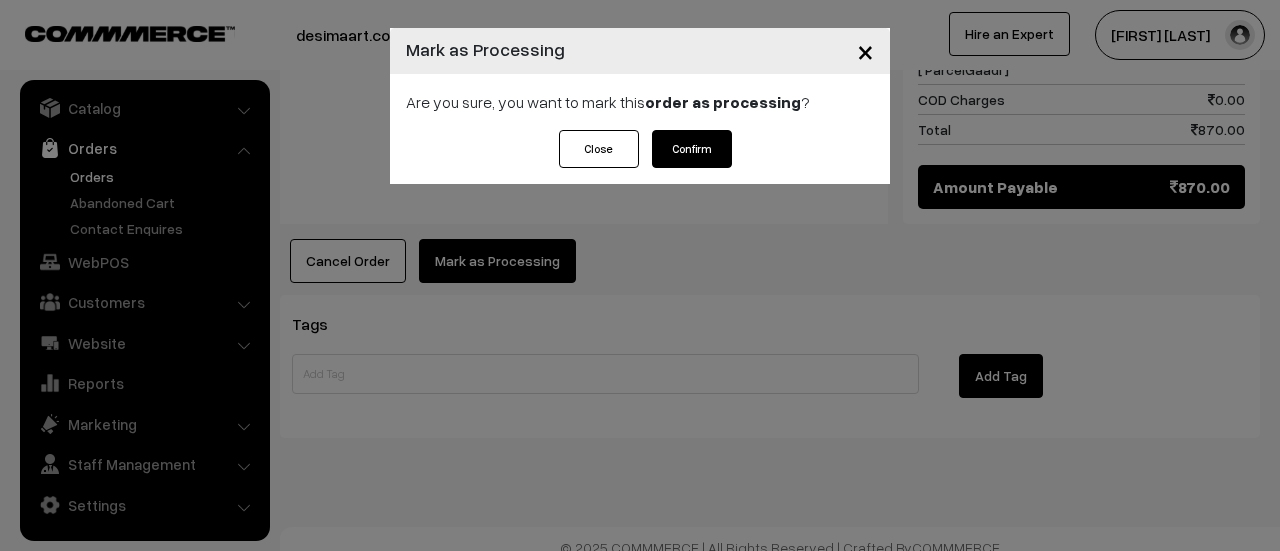 click on "Confirm" at bounding box center (692, 149) 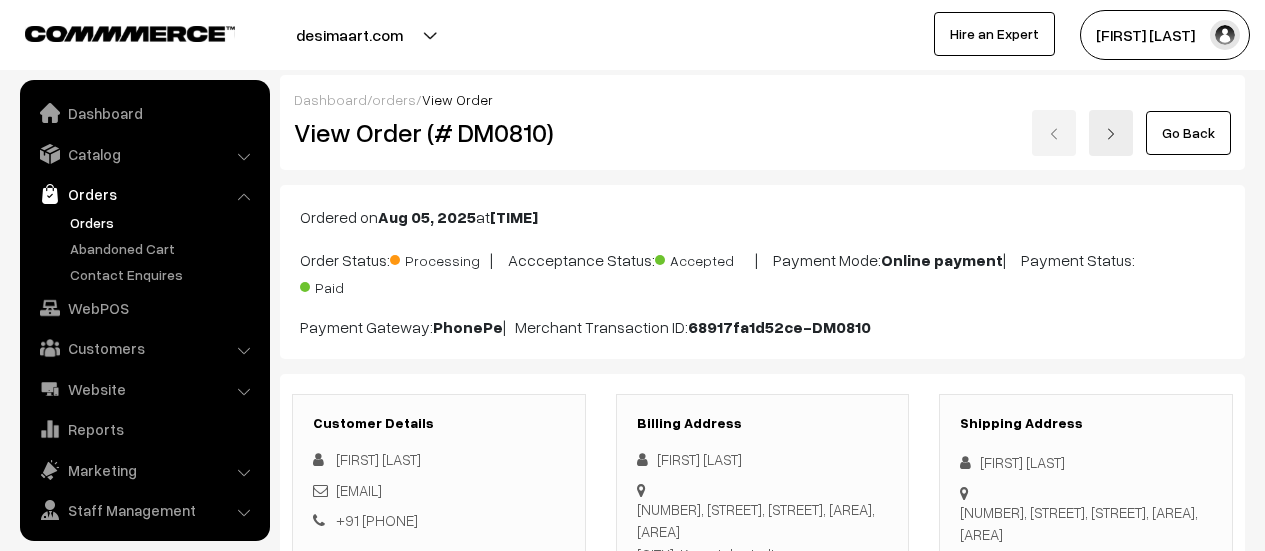 scroll, scrollTop: 0, scrollLeft: 0, axis: both 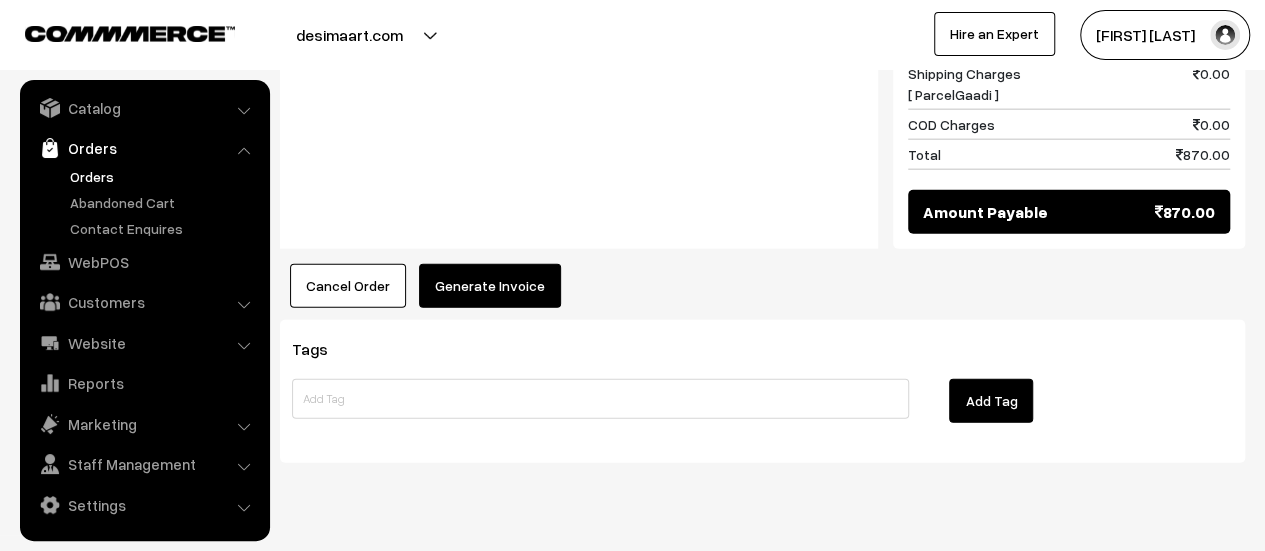 click on "Generate Invoice" at bounding box center [490, 286] 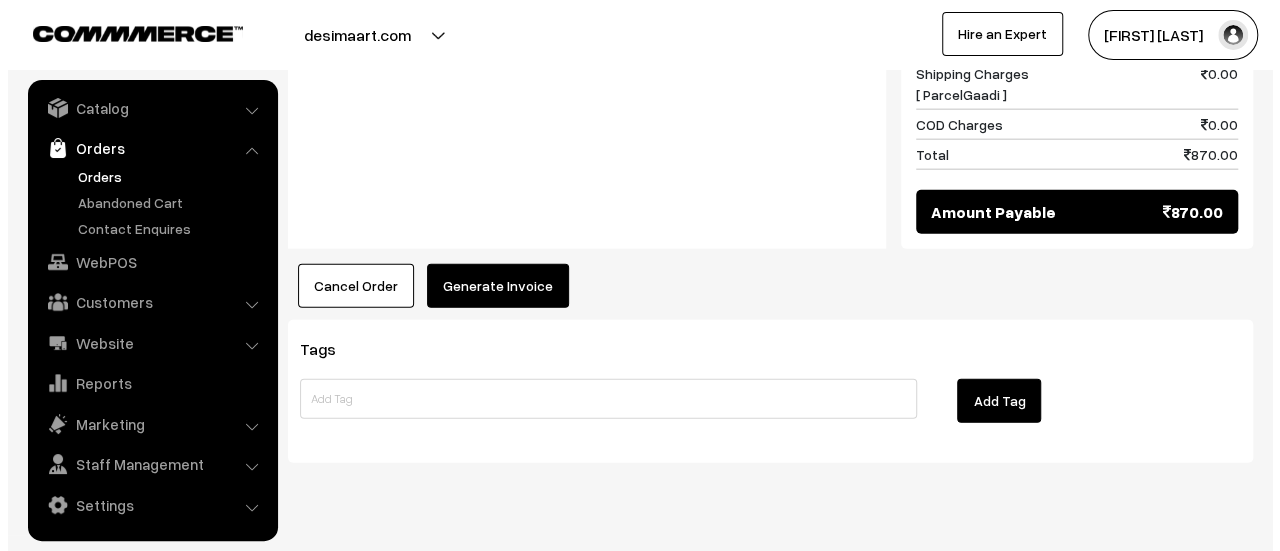 scroll, scrollTop: 2374, scrollLeft: 0, axis: vertical 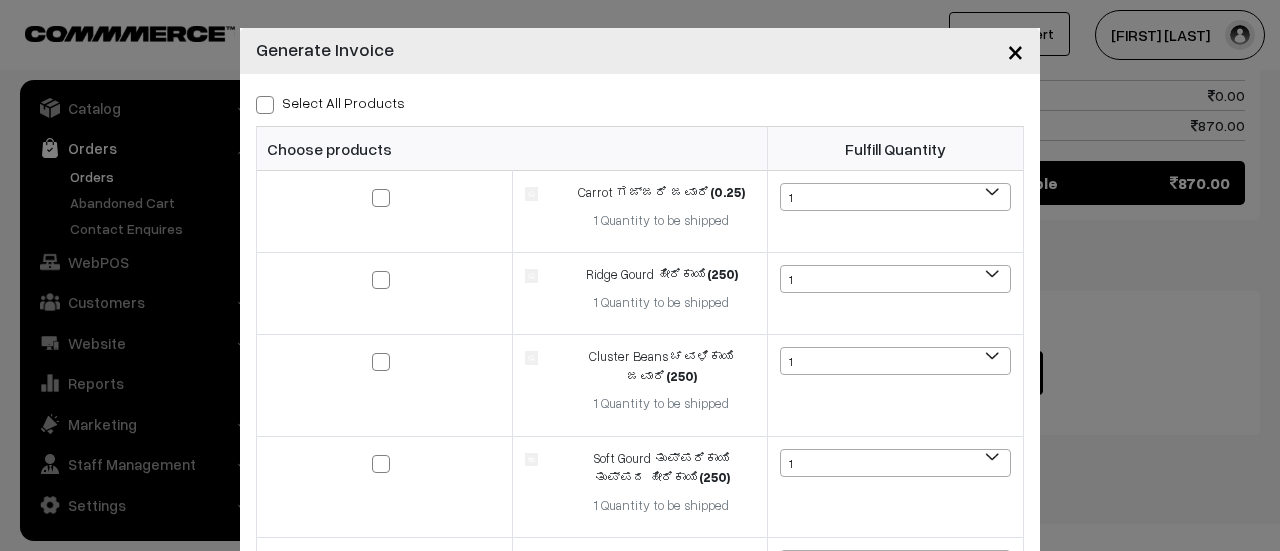 click at bounding box center [265, 105] 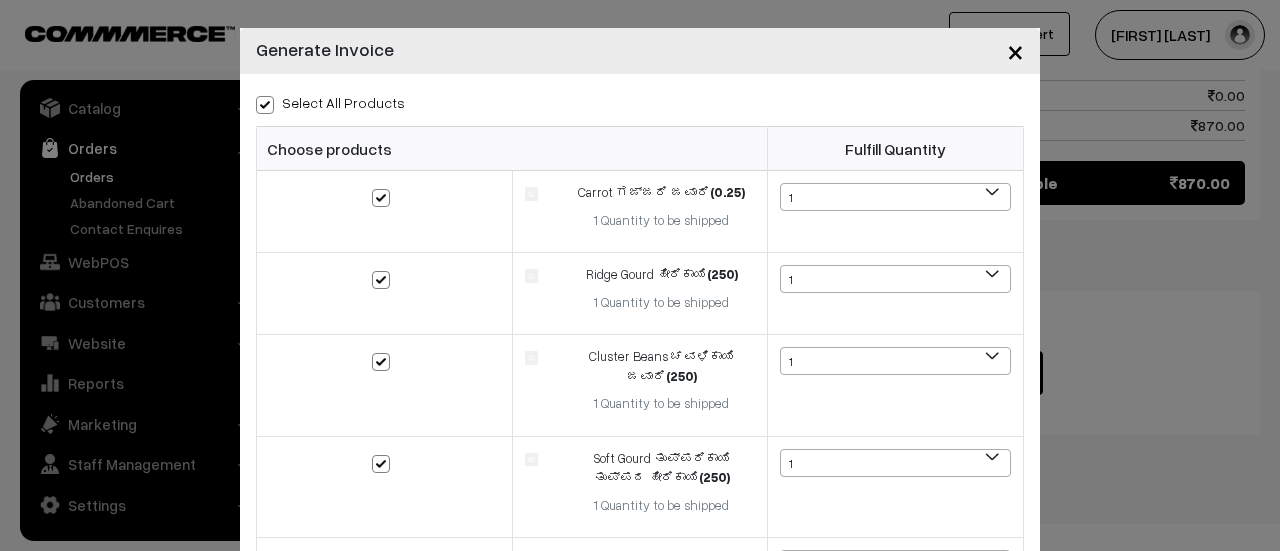 checkbox on "true" 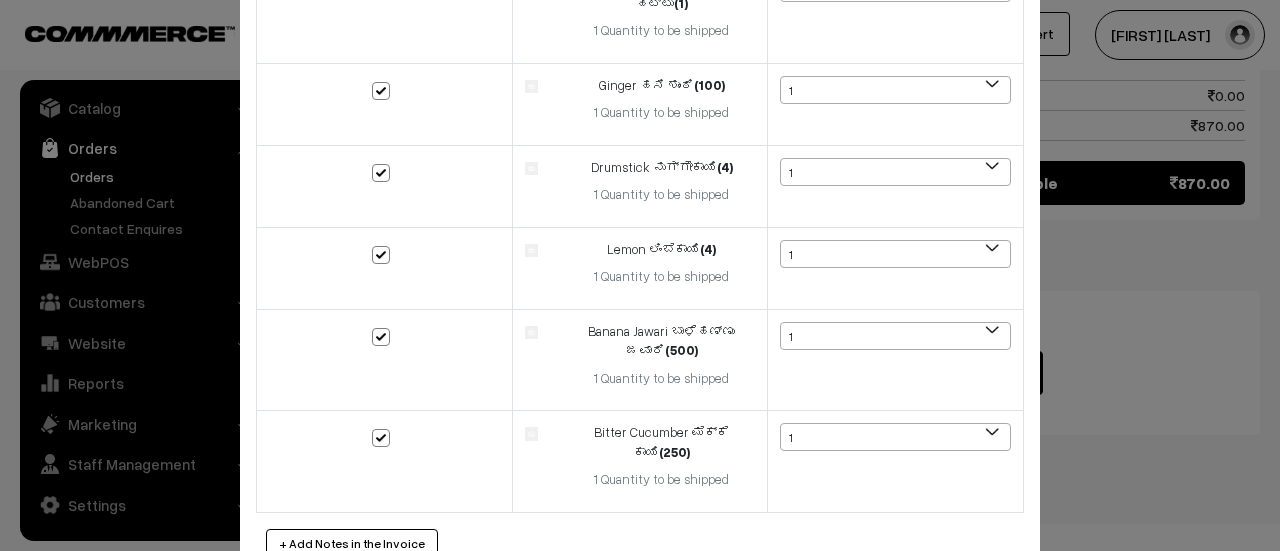 scroll, scrollTop: 1230, scrollLeft: 0, axis: vertical 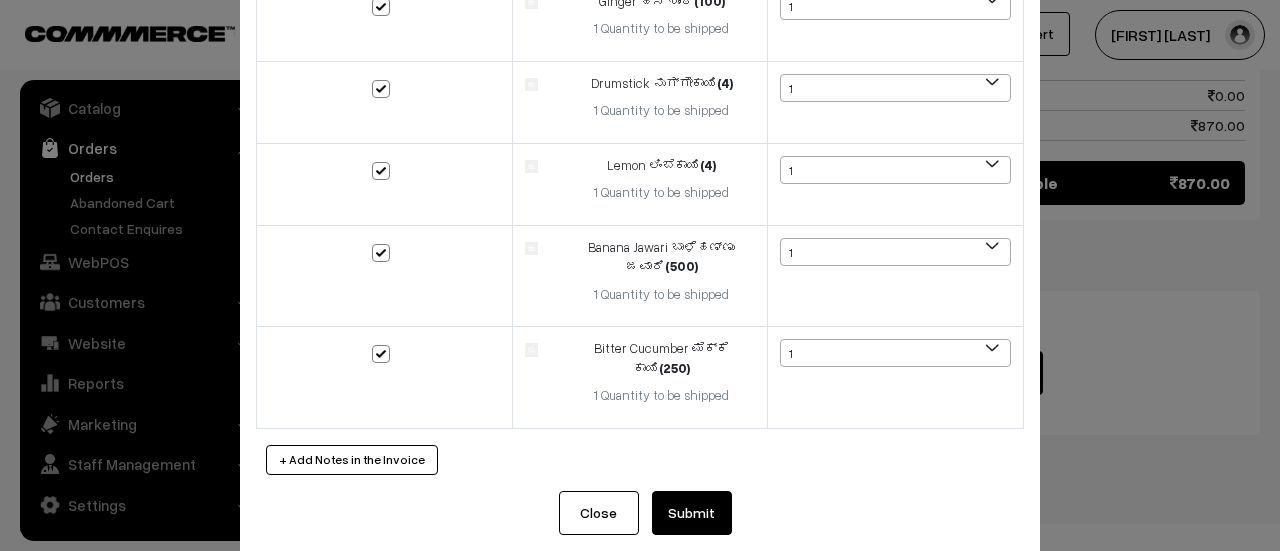 click on "Submit" at bounding box center (692, 513) 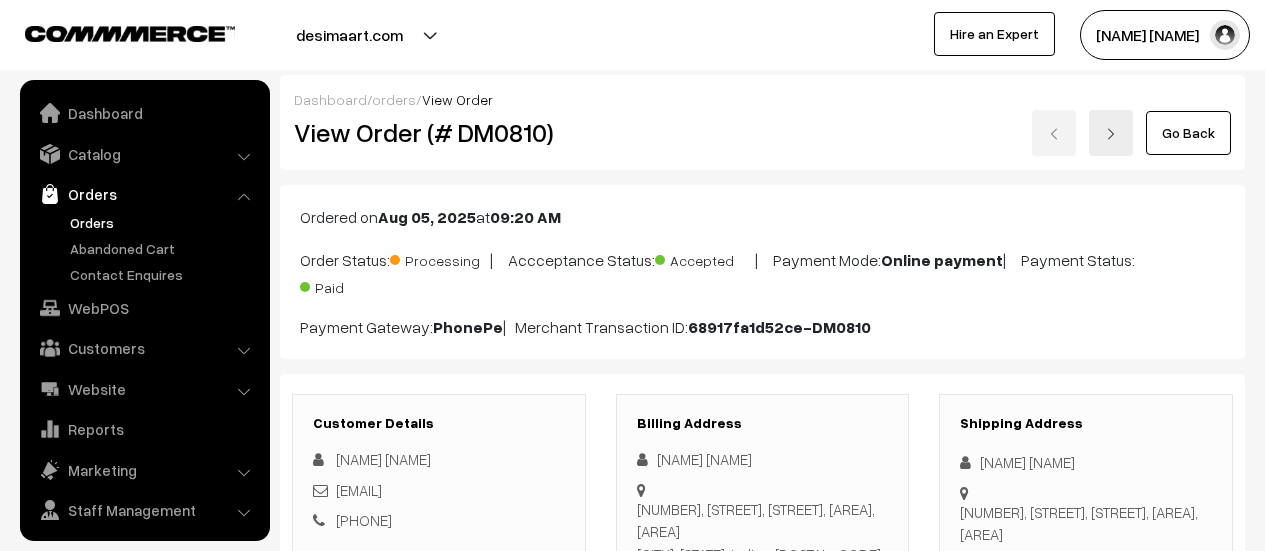 scroll, scrollTop: 2360, scrollLeft: 0, axis: vertical 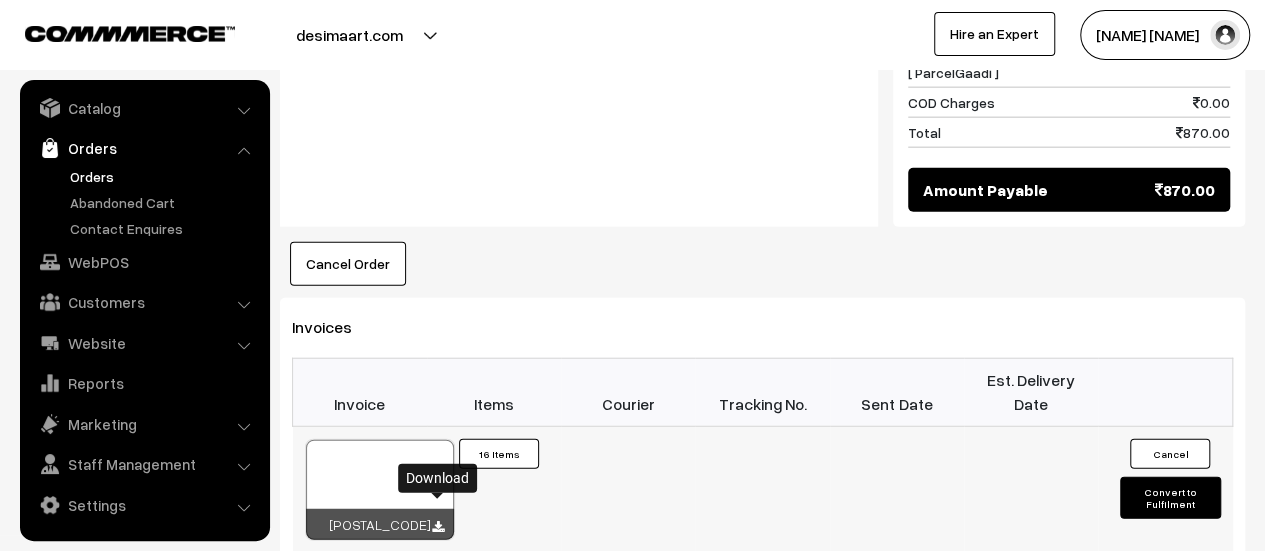 click at bounding box center [438, 527] 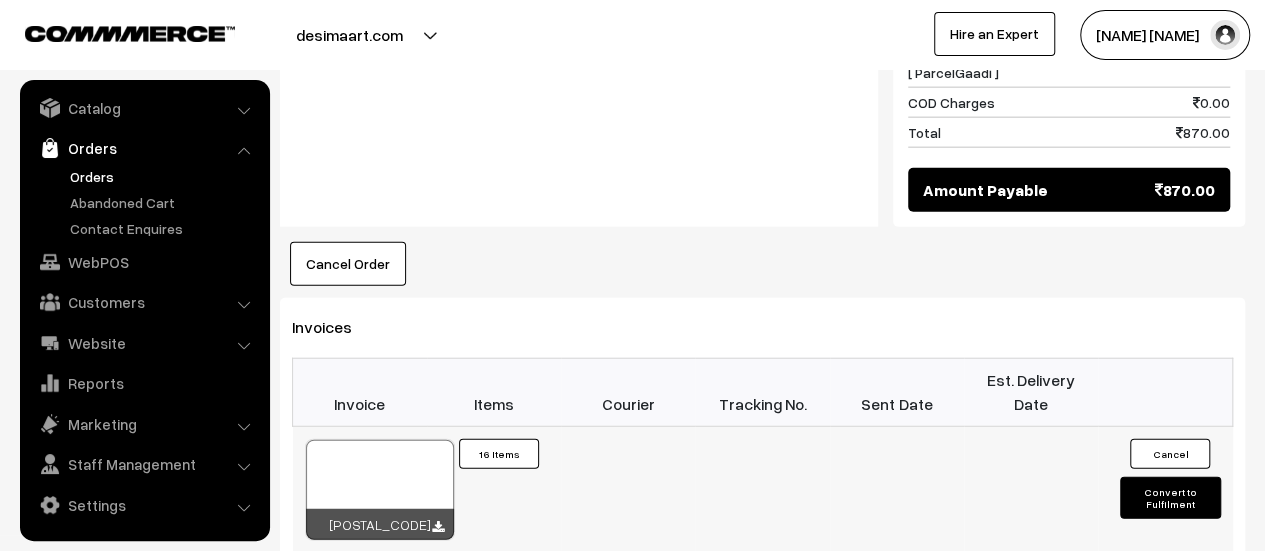 scroll, scrollTop: 2374, scrollLeft: 0, axis: vertical 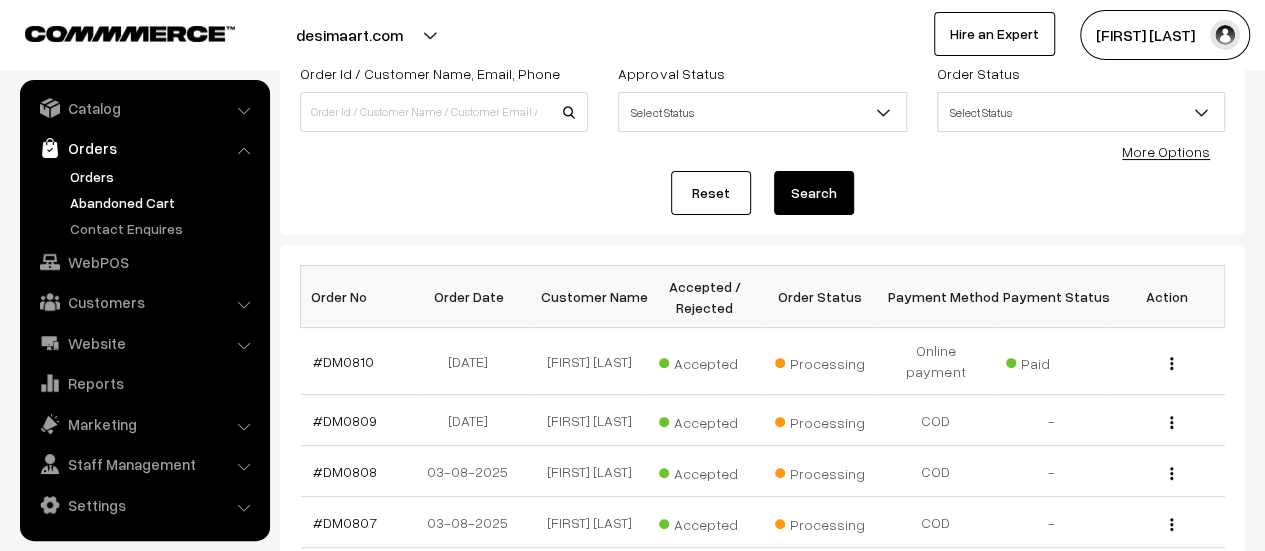 click on "Abandoned Cart" at bounding box center [164, 202] 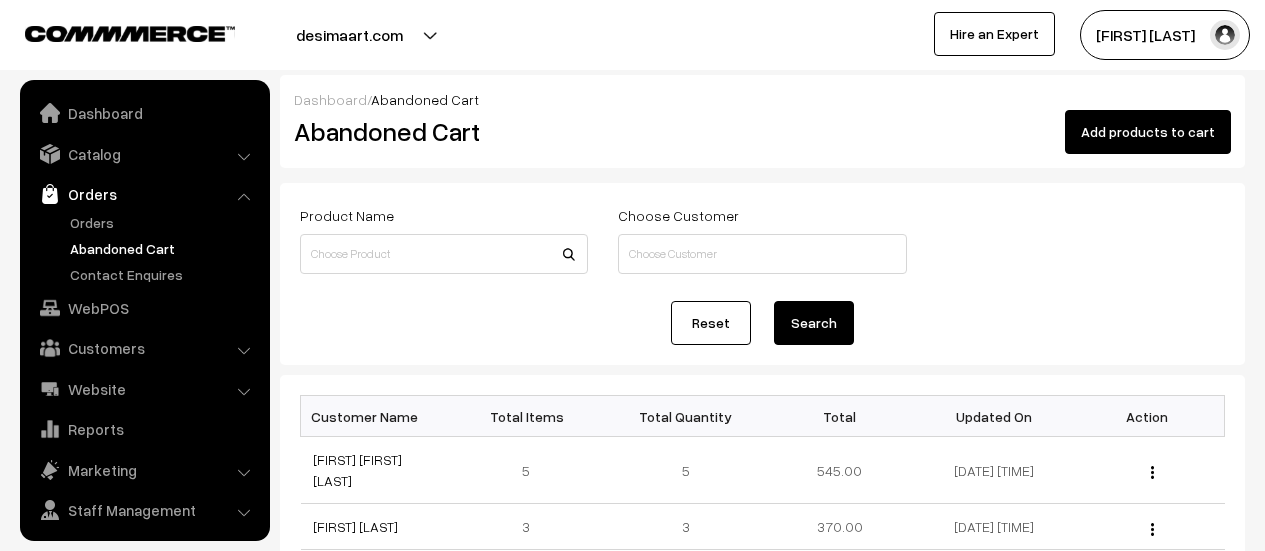 scroll, scrollTop: 0, scrollLeft: 0, axis: both 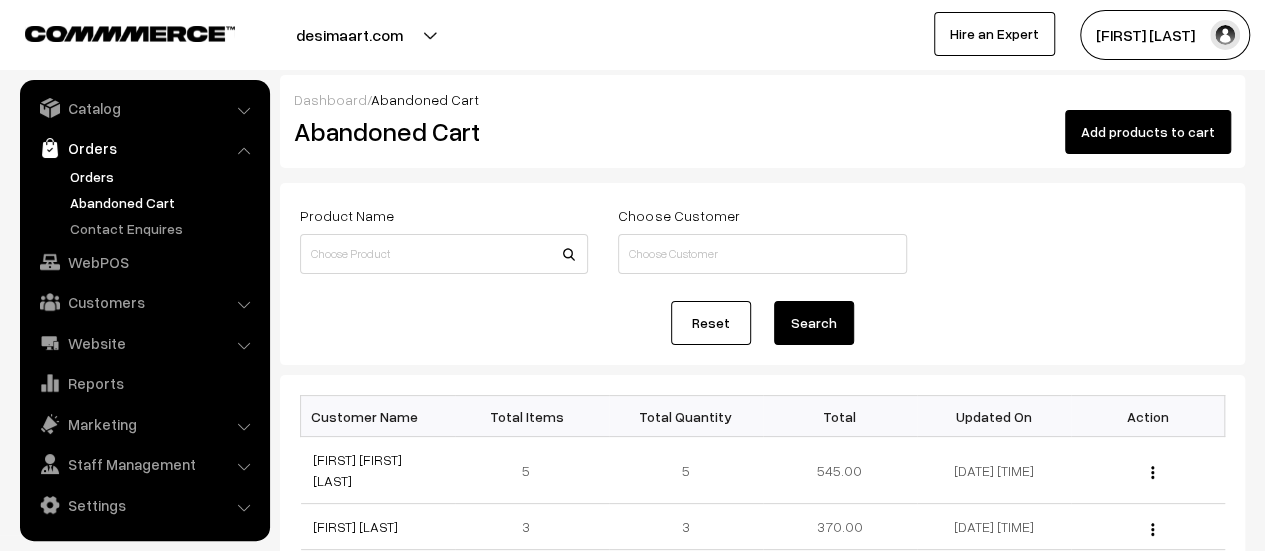 click on "Orders" at bounding box center (164, 176) 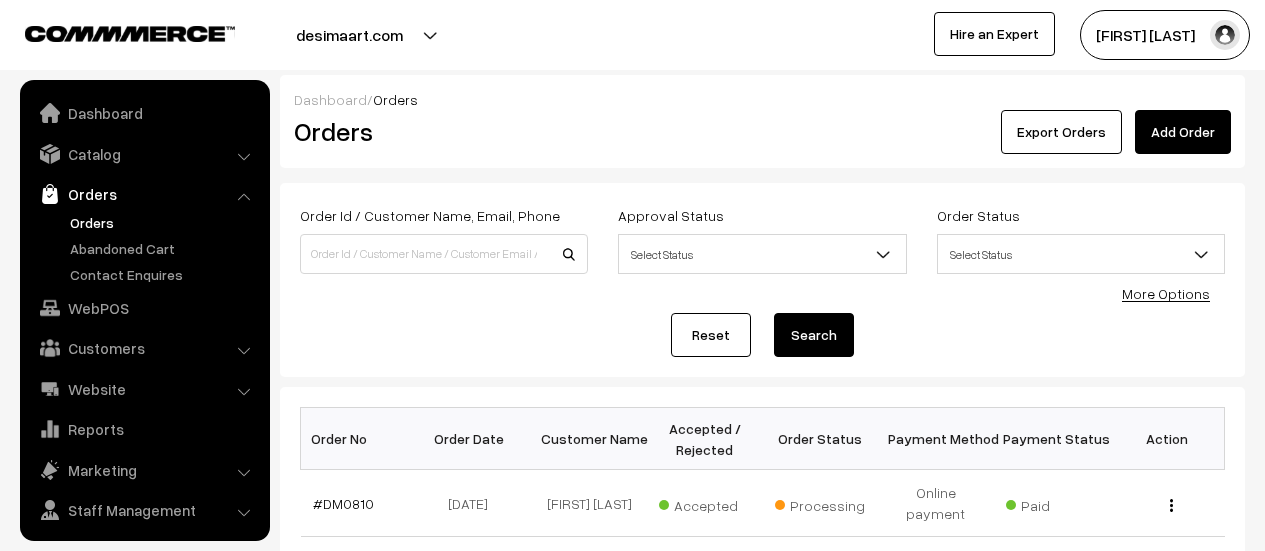 scroll, scrollTop: 0, scrollLeft: 0, axis: both 